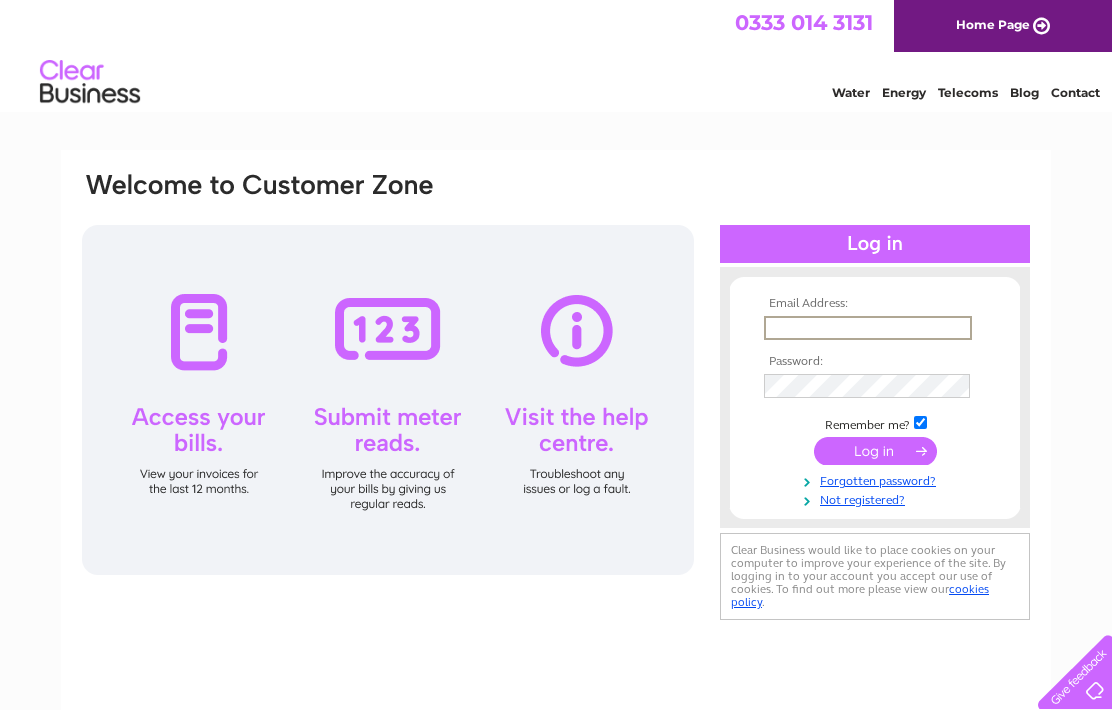 scroll, scrollTop: 0, scrollLeft: 0, axis: both 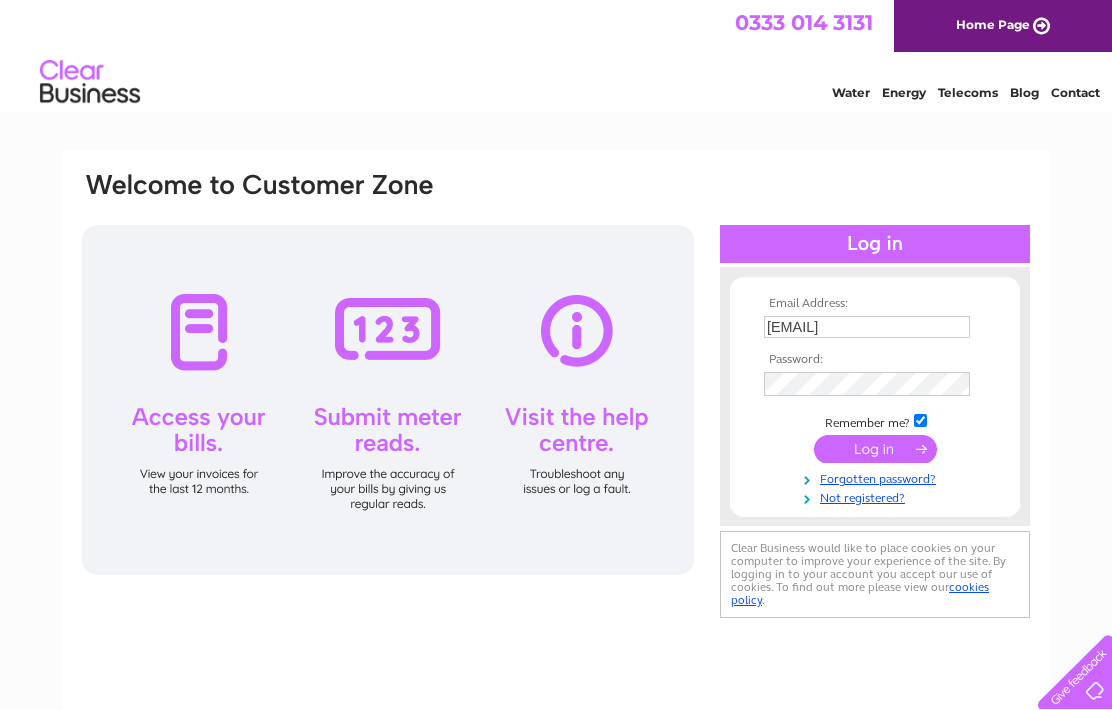 click at bounding box center [875, 449] 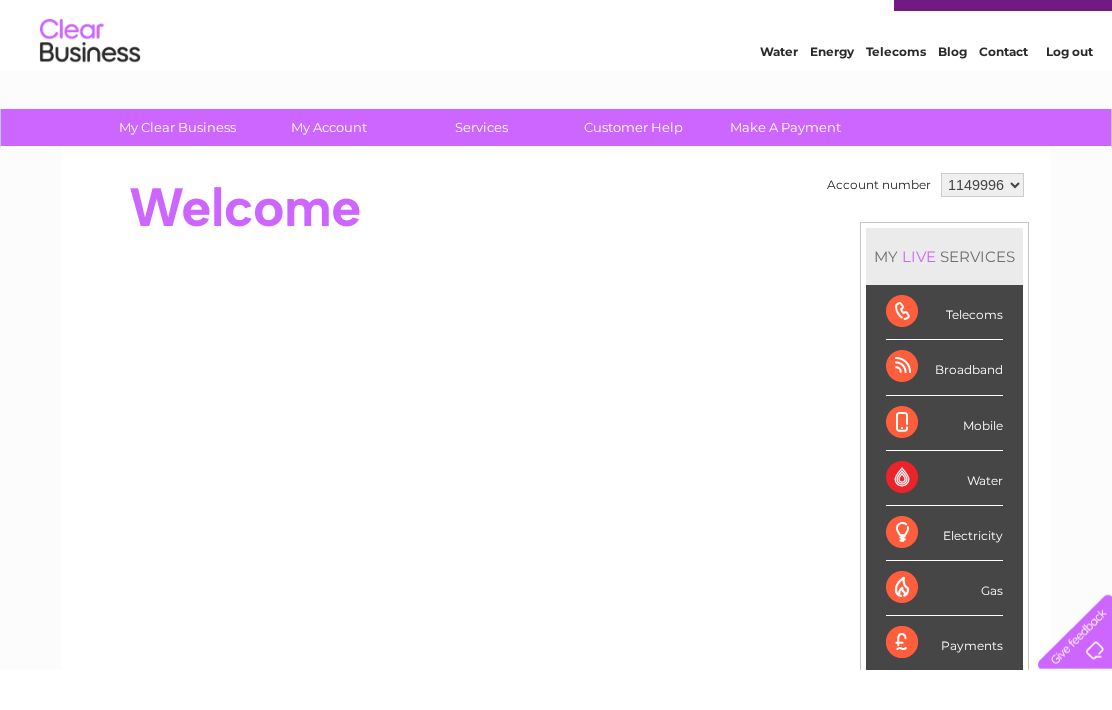 scroll, scrollTop: 45, scrollLeft: 0, axis: vertical 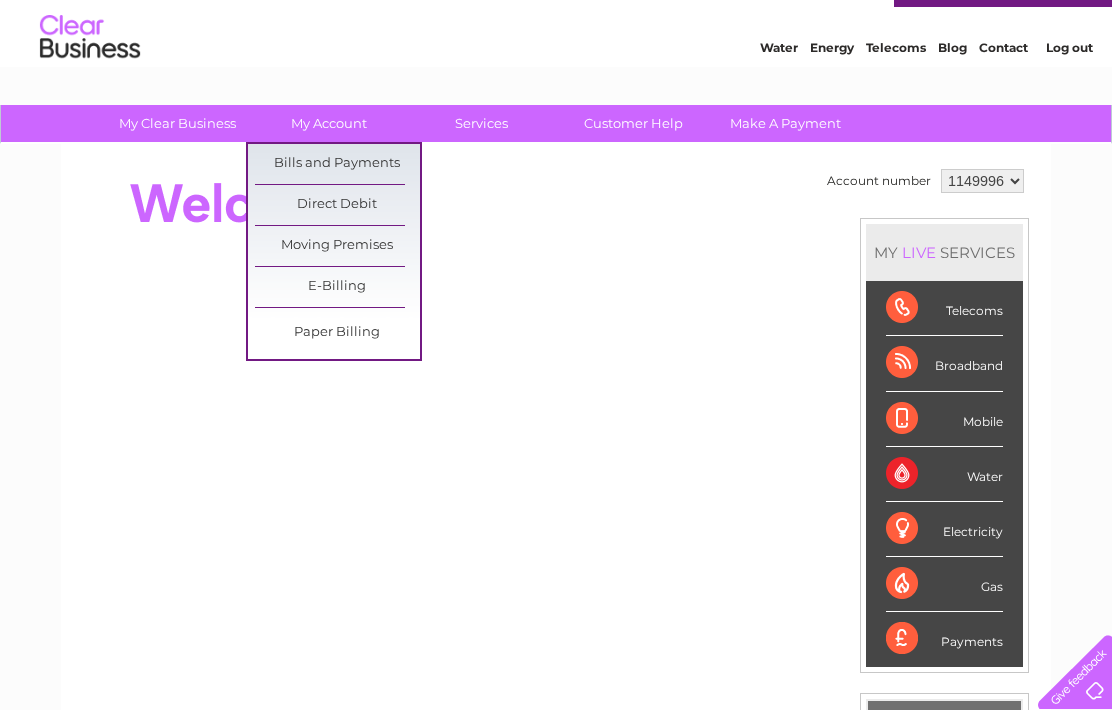 click on "Bills and Payments" at bounding box center (337, 164) 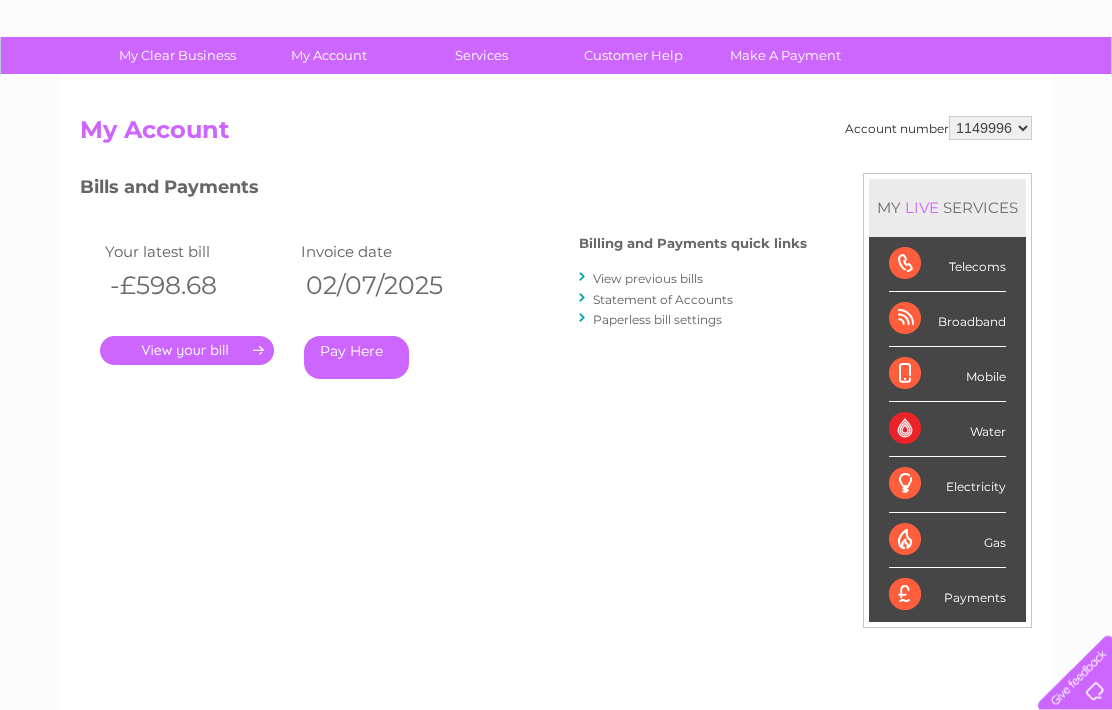 scroll, scrollTop: 115, scrollLeft: 0, axis: vertical 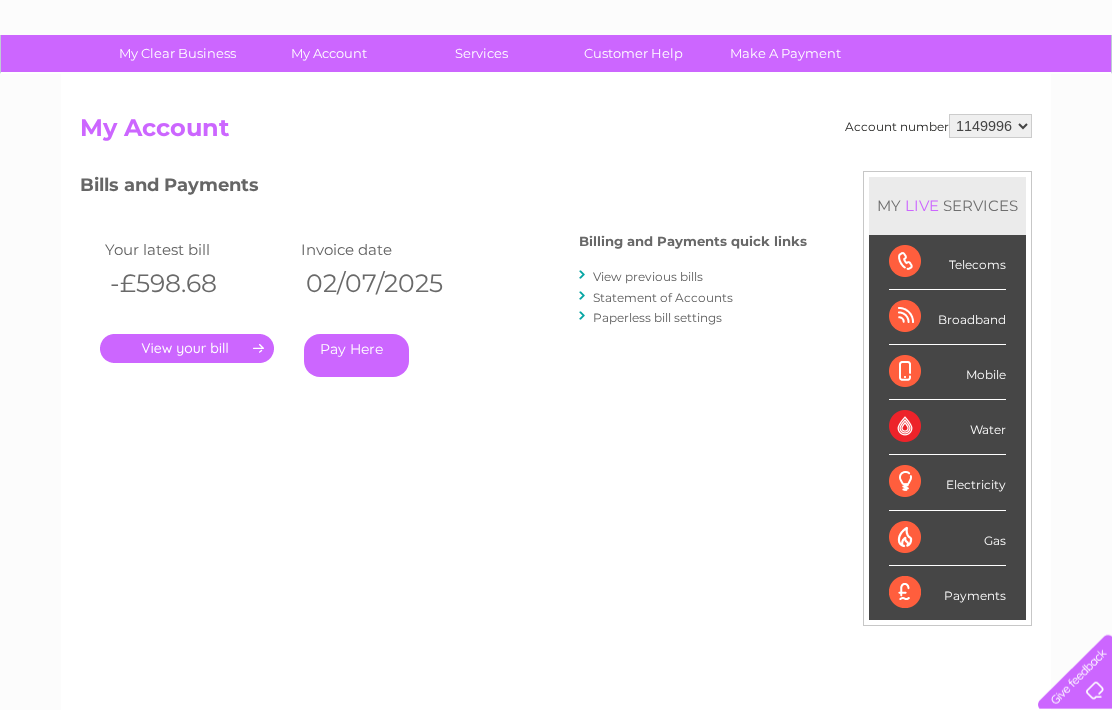 click on "." at bounding box center (187, 348) 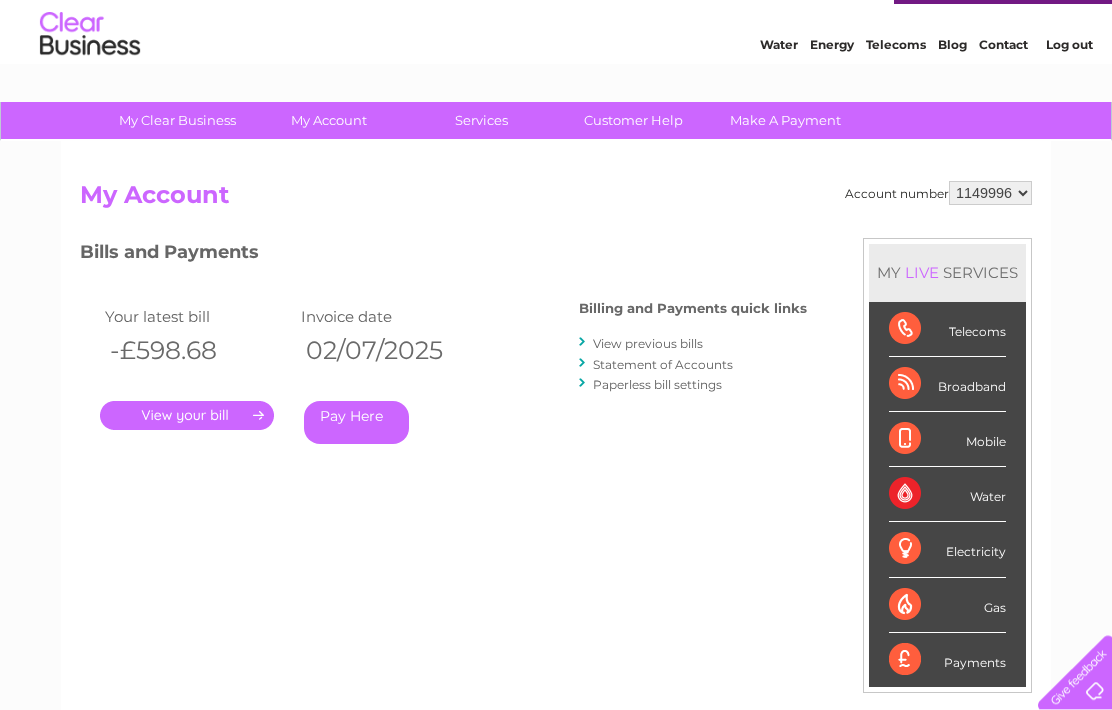scroll, scrollTop: 49, scrollLeft: 0, axis: vertical 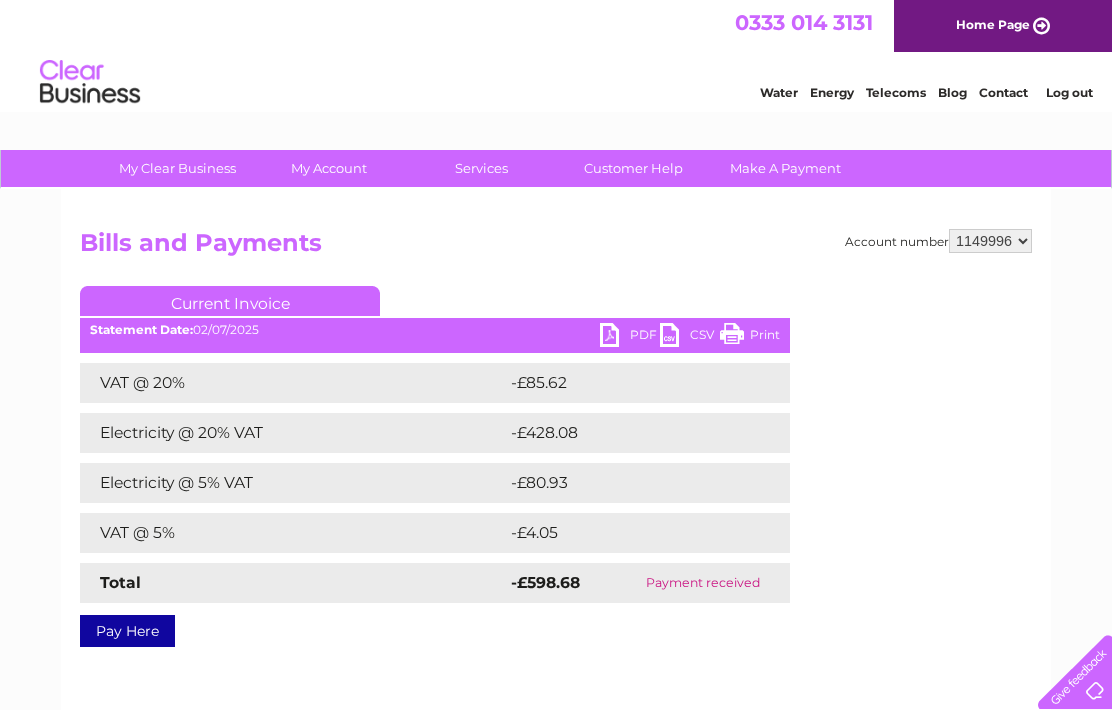 click on "PDF" at bounding box center [630, 337] 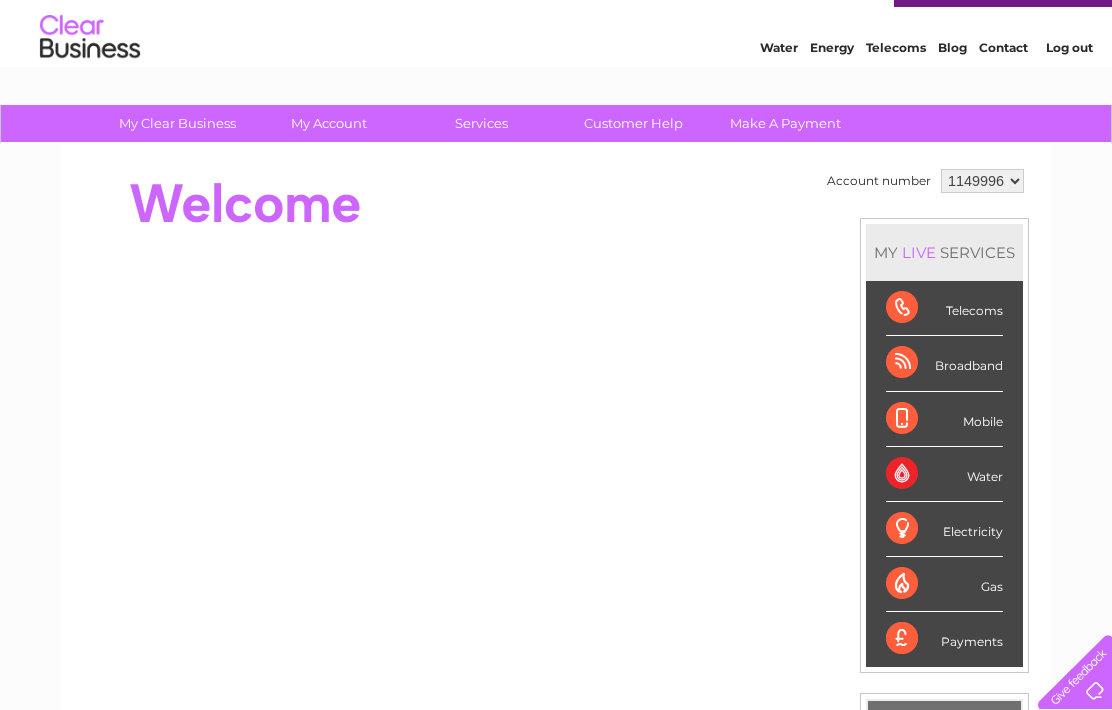 scroll, scrollTop: 0, scrollLeft: 0, axis: both 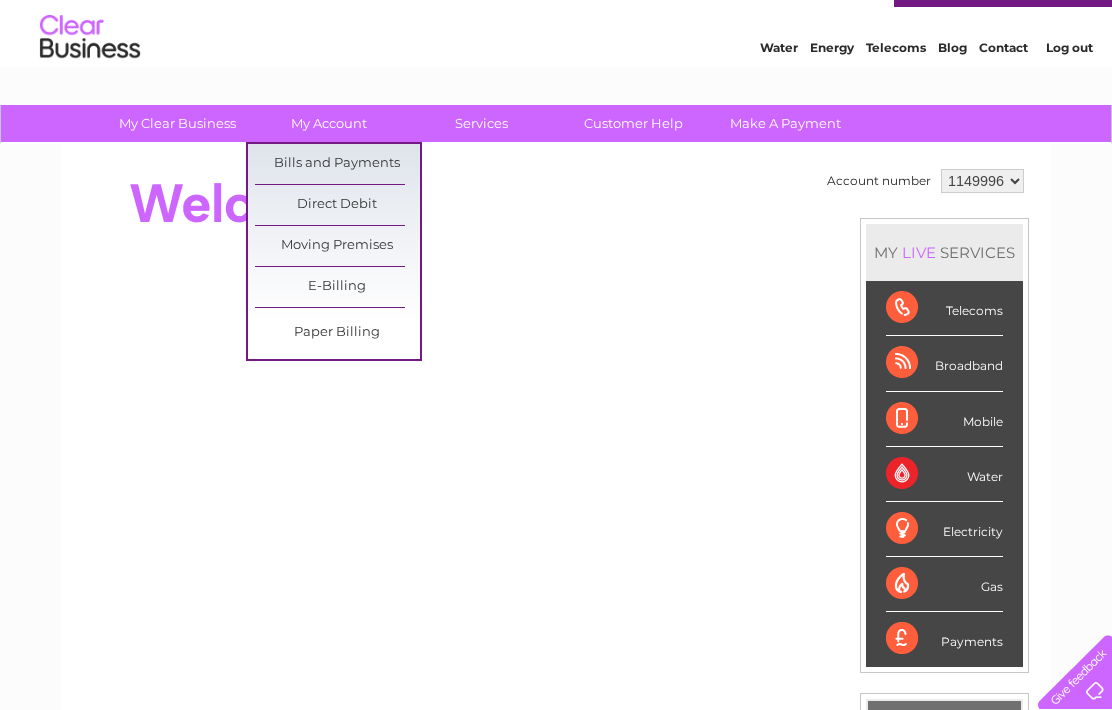 click on "Bills and Payments" at bounding box center [337, 164] 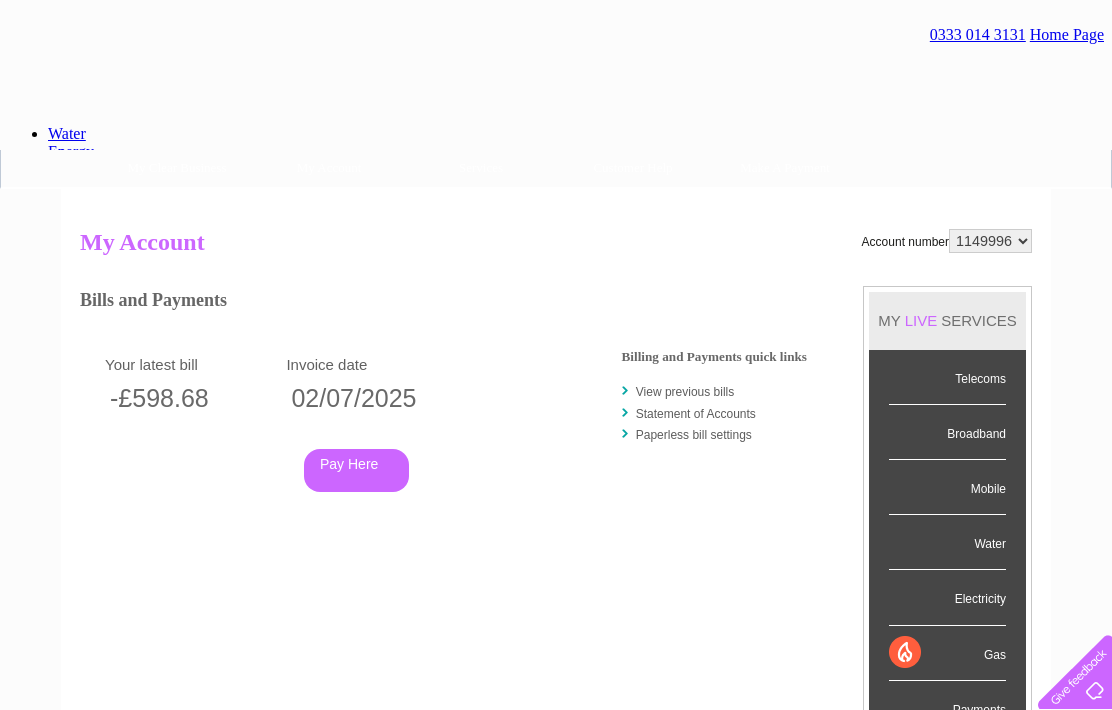 scroll, scrollTop: 0, scrollLeft: 0, axis: both 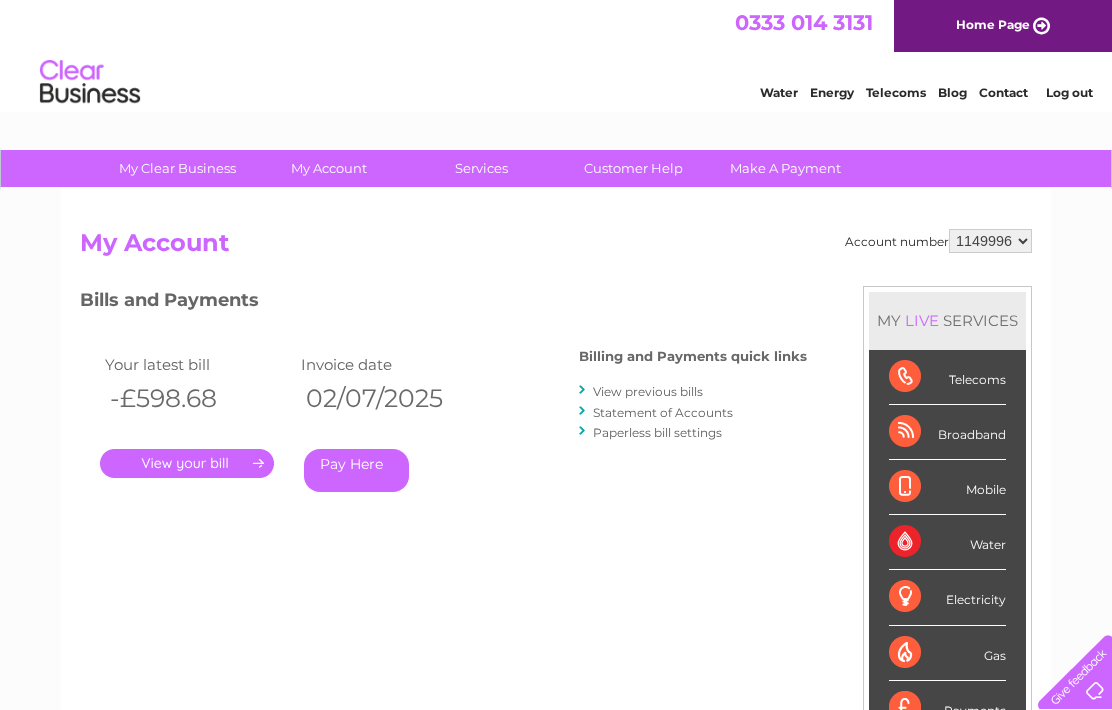 click on "View previous bills" at bounding box center (648, 391) 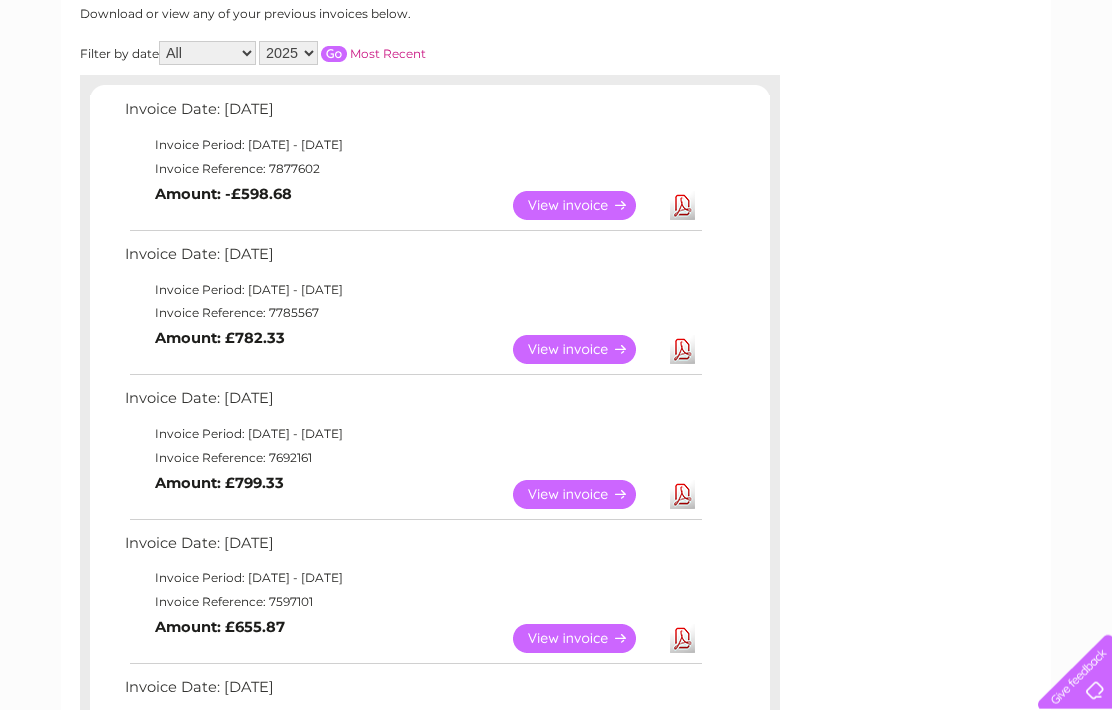 scroll, scrollTop: 280, scrollLeft: 0, axis: vertical 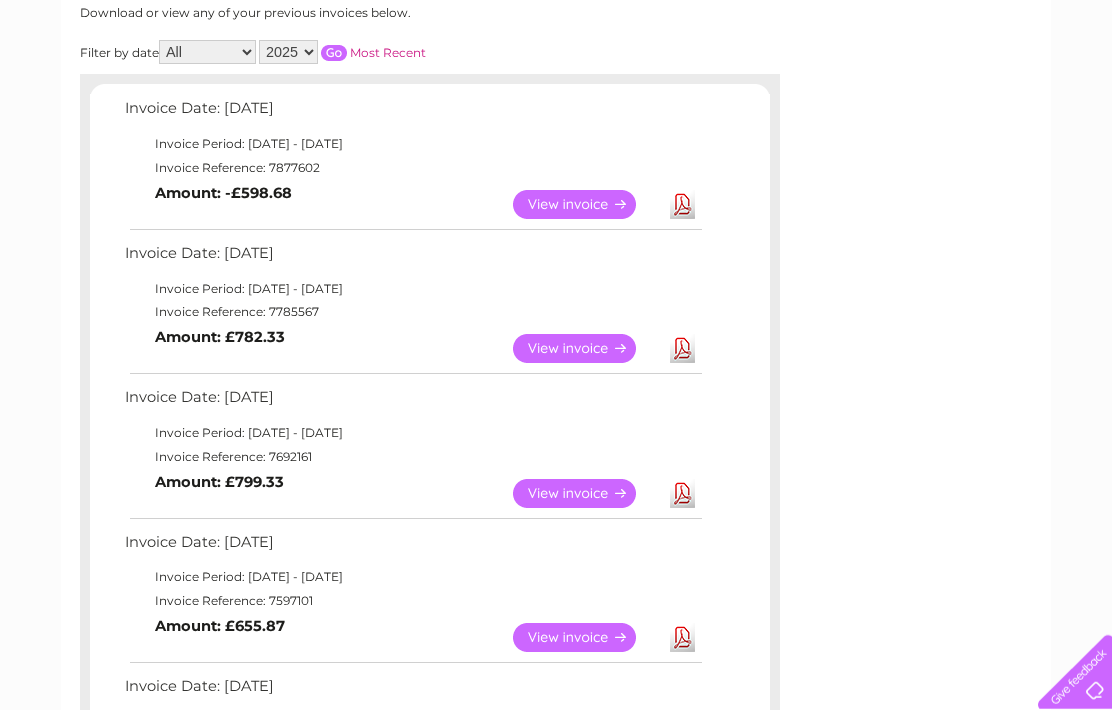 click on "View" at bounding box center (586, 348) 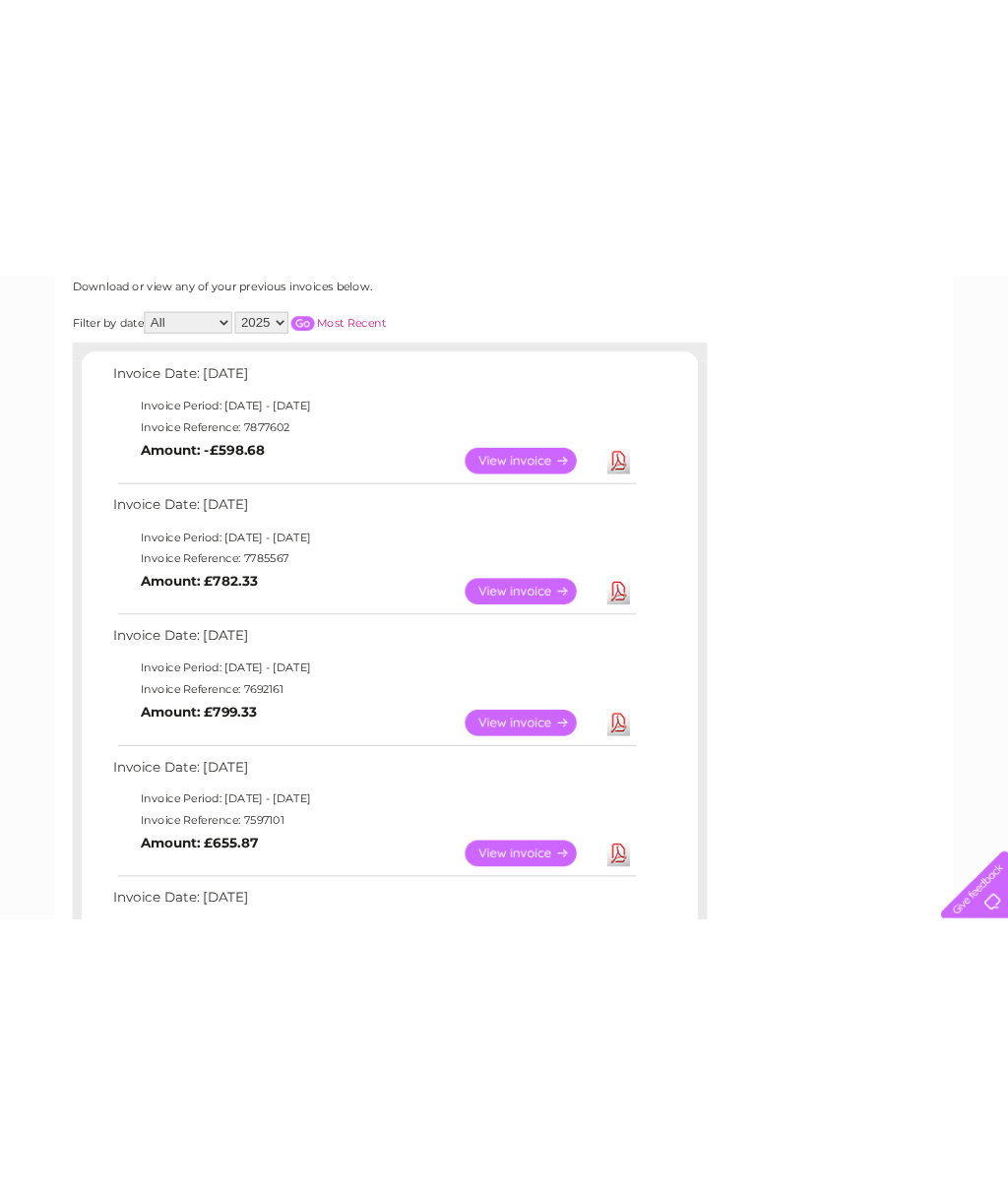scroll, scrollTop: 0, scrollLeft: 0, axis: both 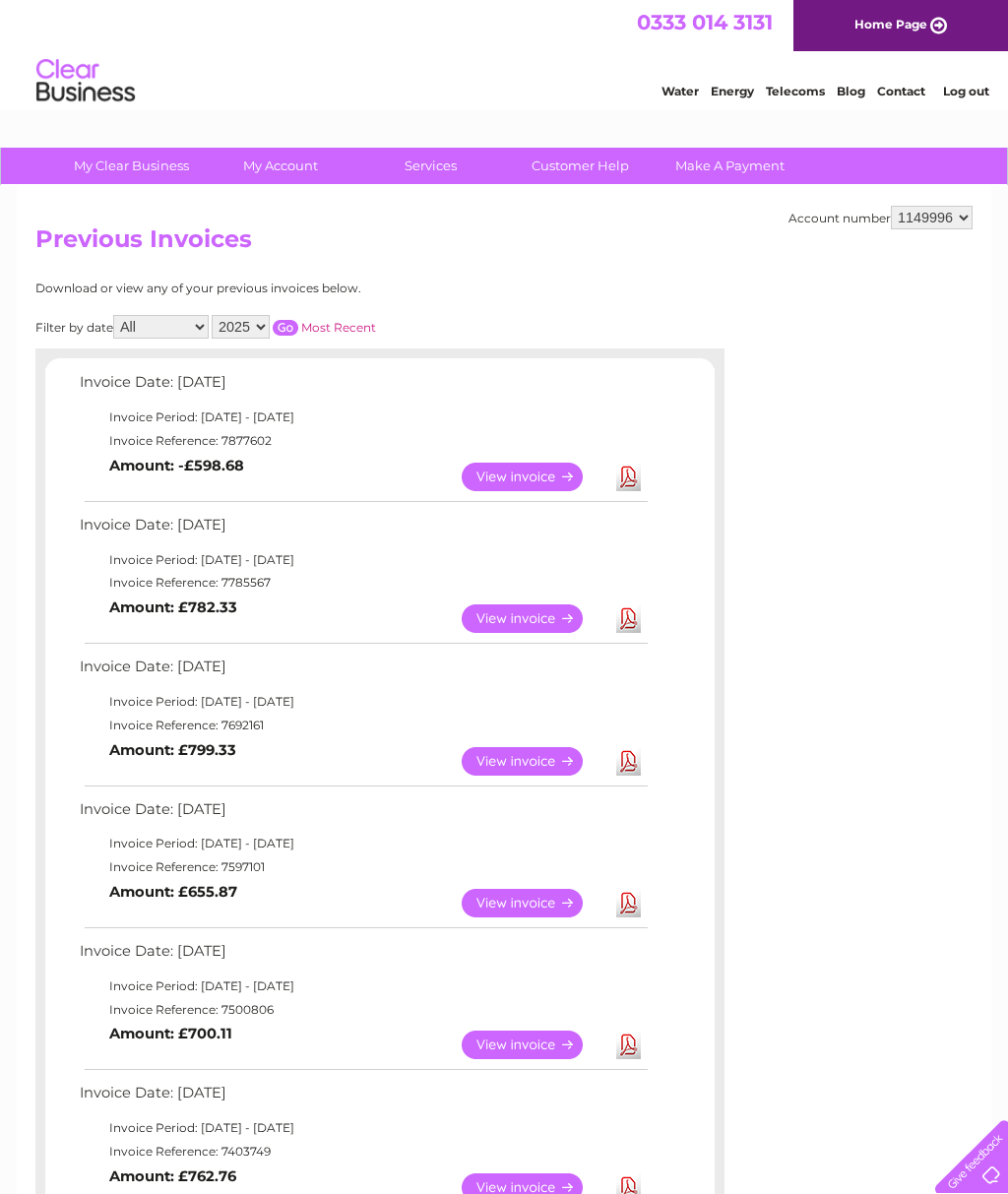 click on "View" at bounding box center (534, 761) 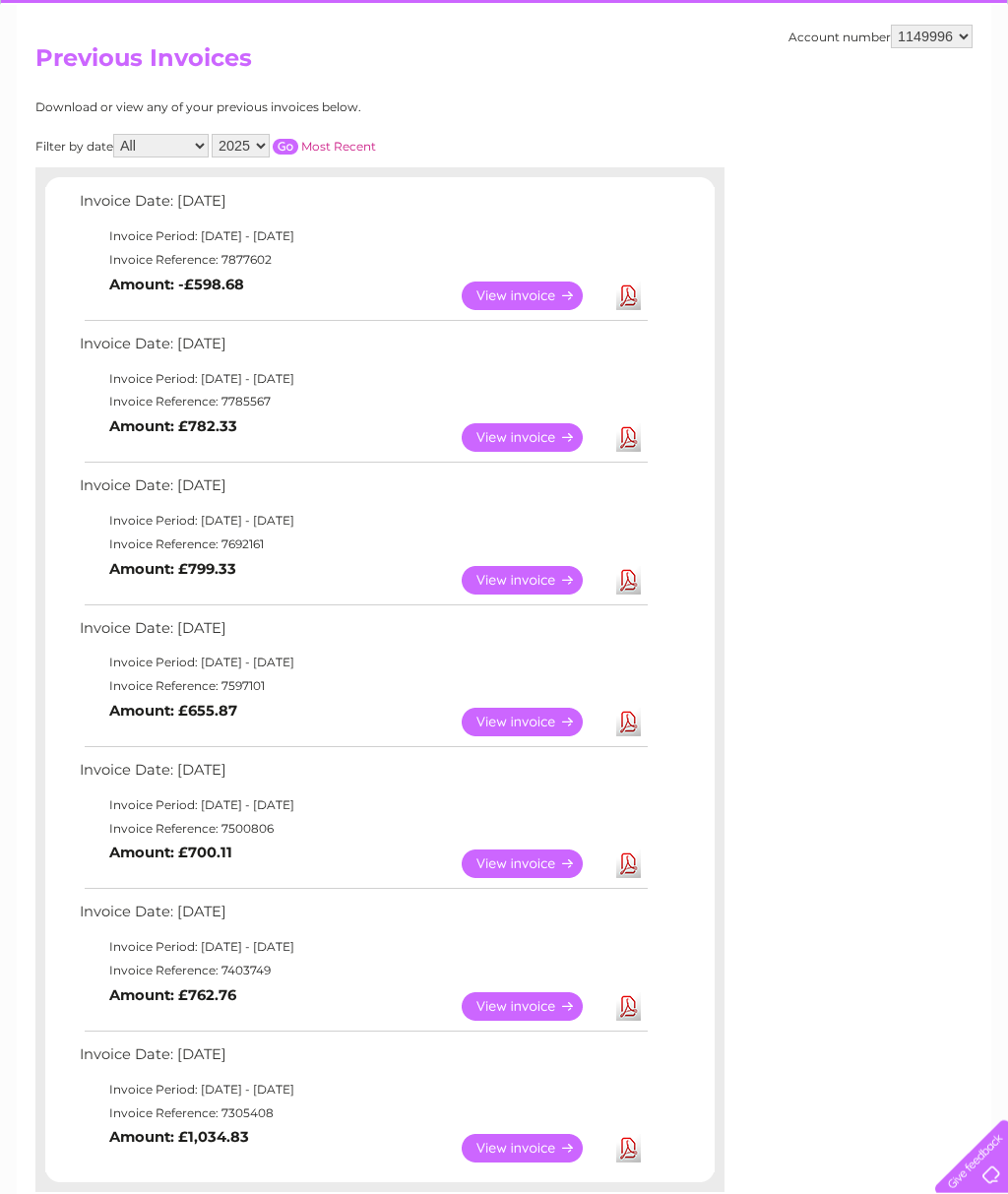 scroll, scrollTop: 183, scrollLeft: 0, axis: vertical 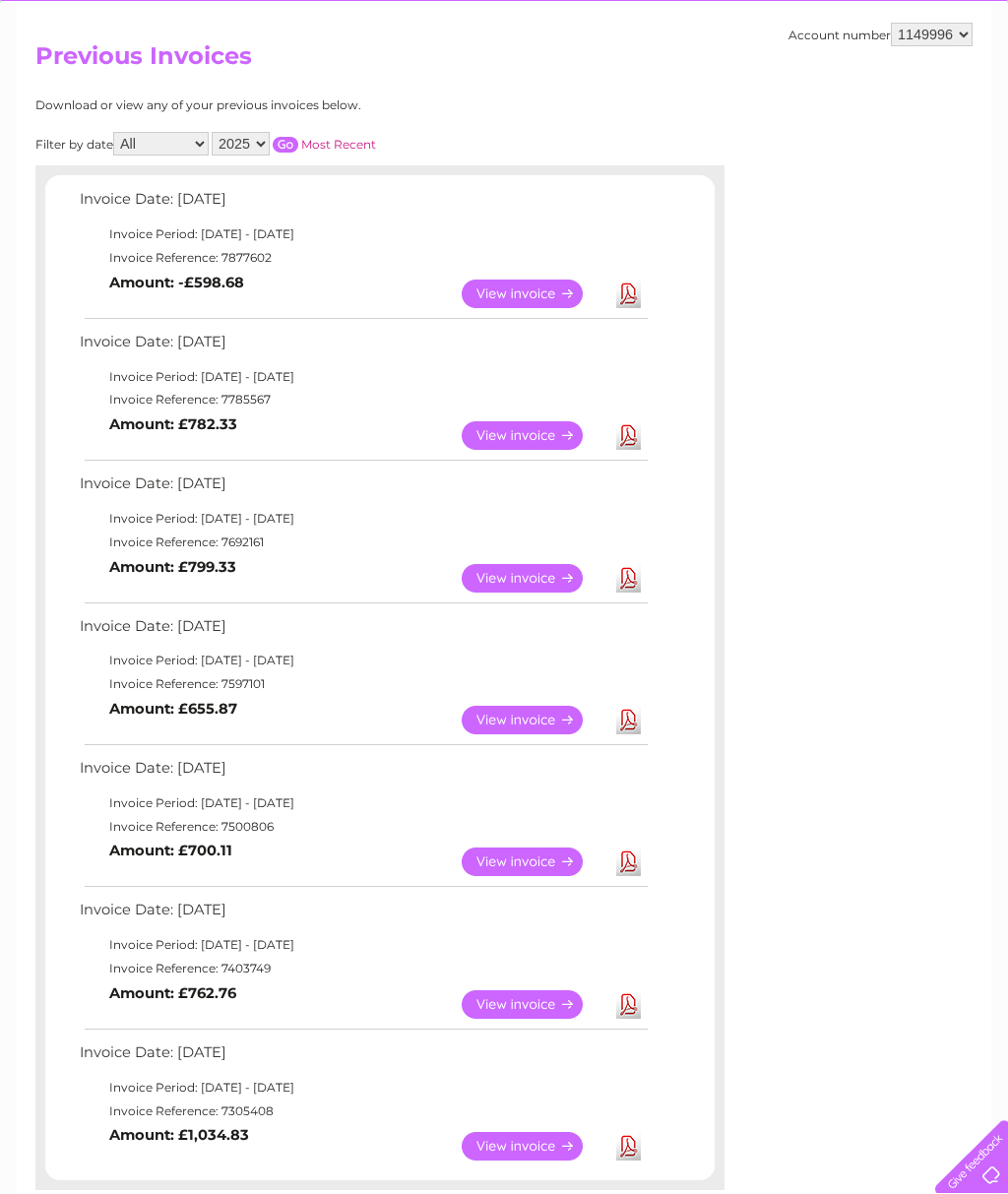 click on "Download" at bounding box center [628, 720] 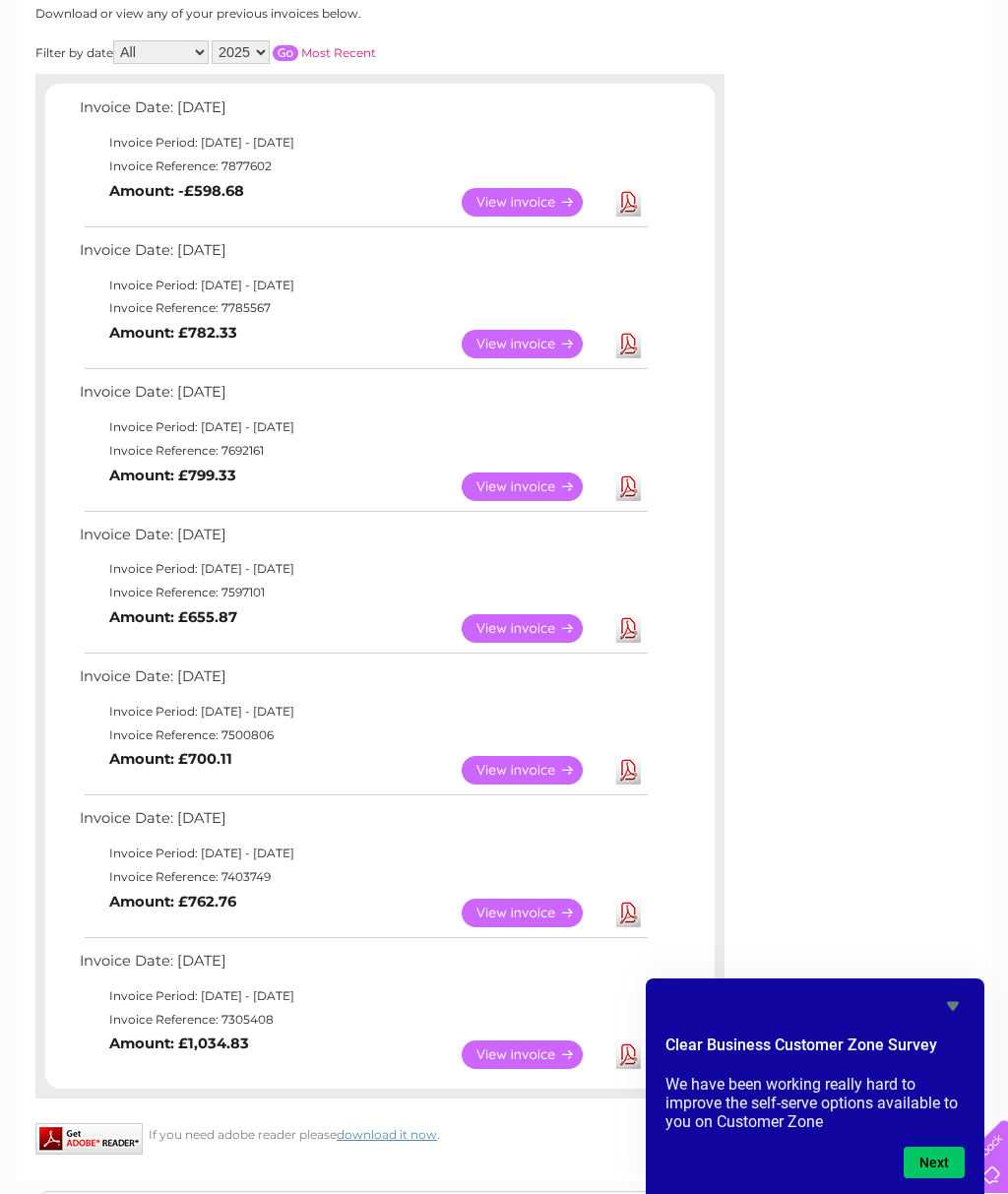 click on "Download" at bounding box center [628, 770] 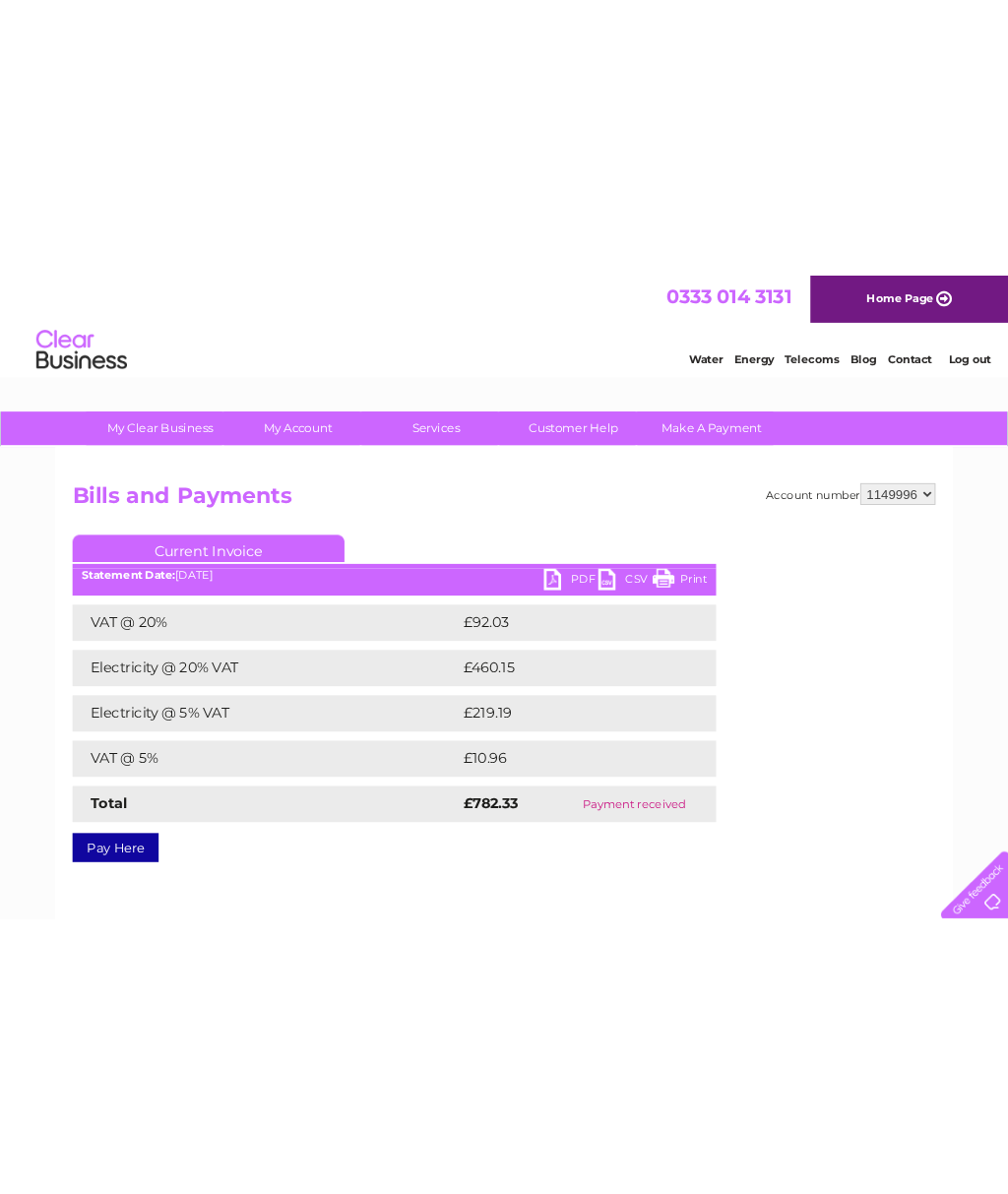 scroll, scrollTop: 0, scrollLeft: 0, axis: both 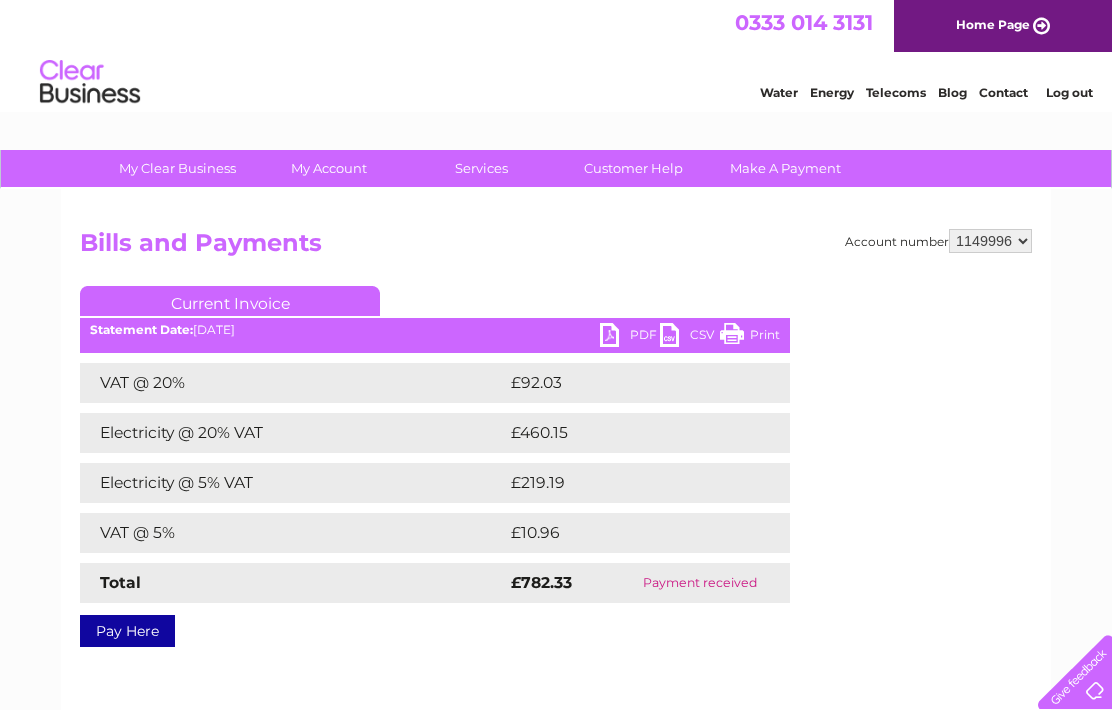 click on "PDF" at bounding box center [630, 337] 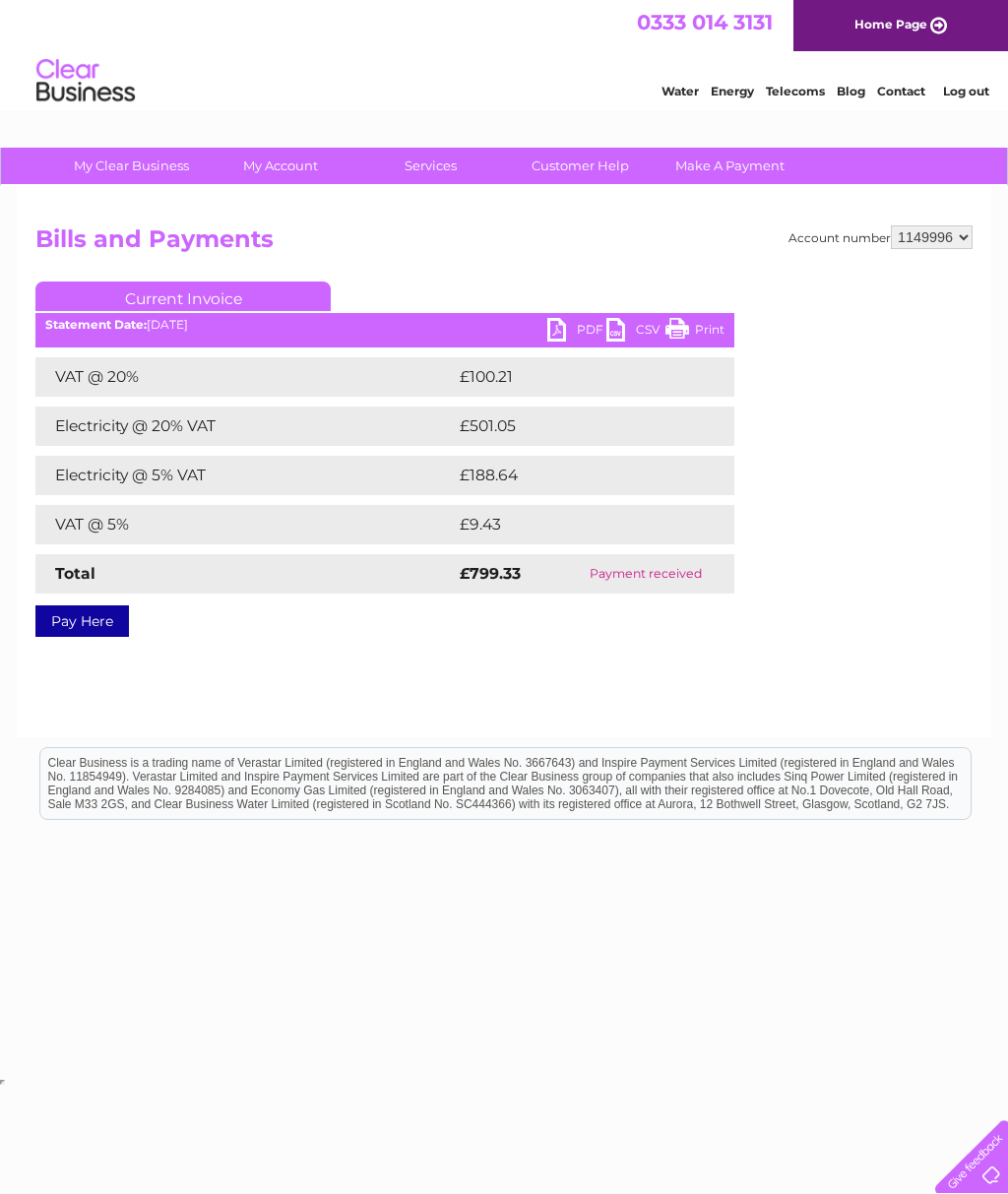 scroll, scrollTop: 0, scrollLeft: 0, axis: both 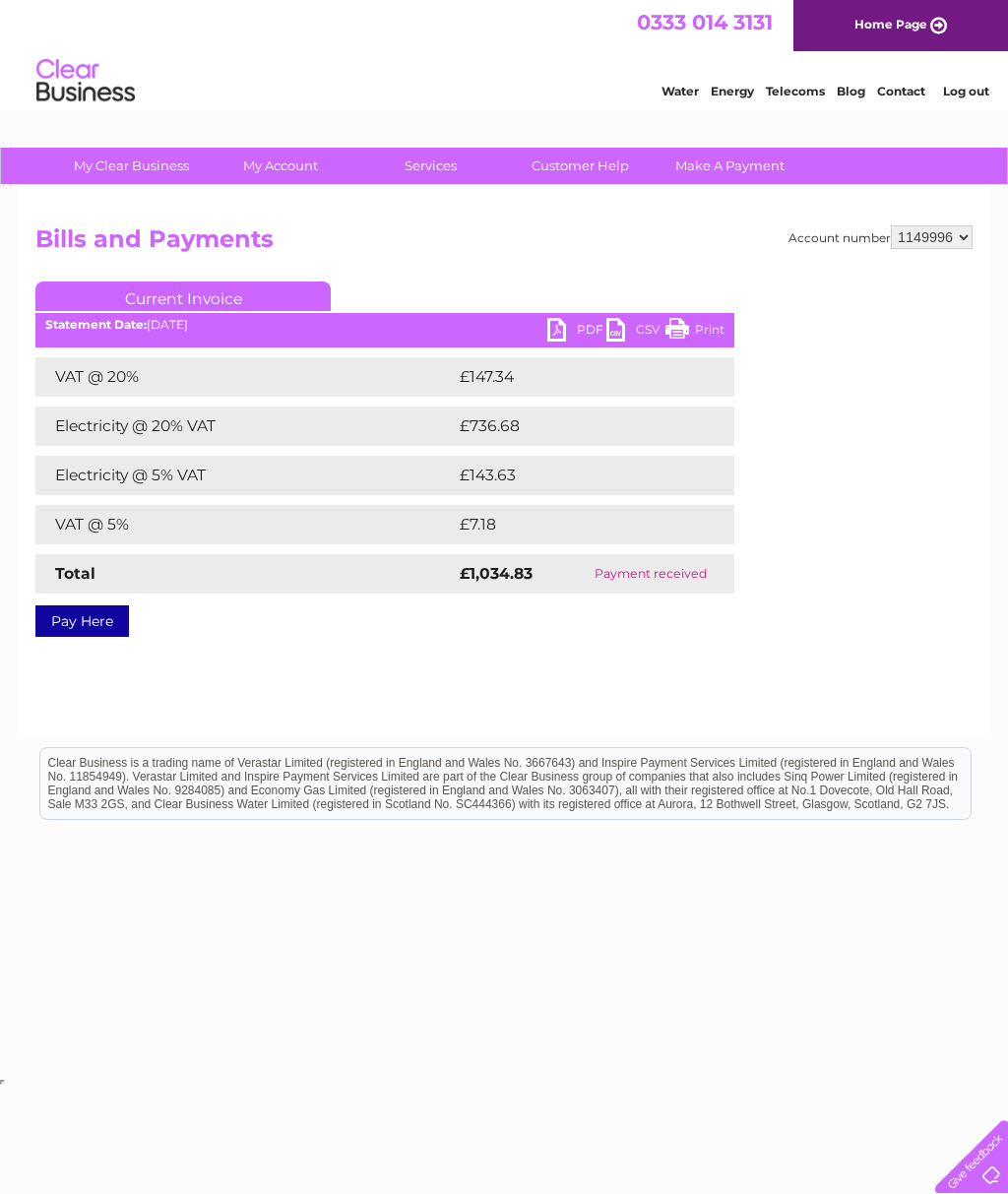 click on "PDF" at bounding box center [577, 332] 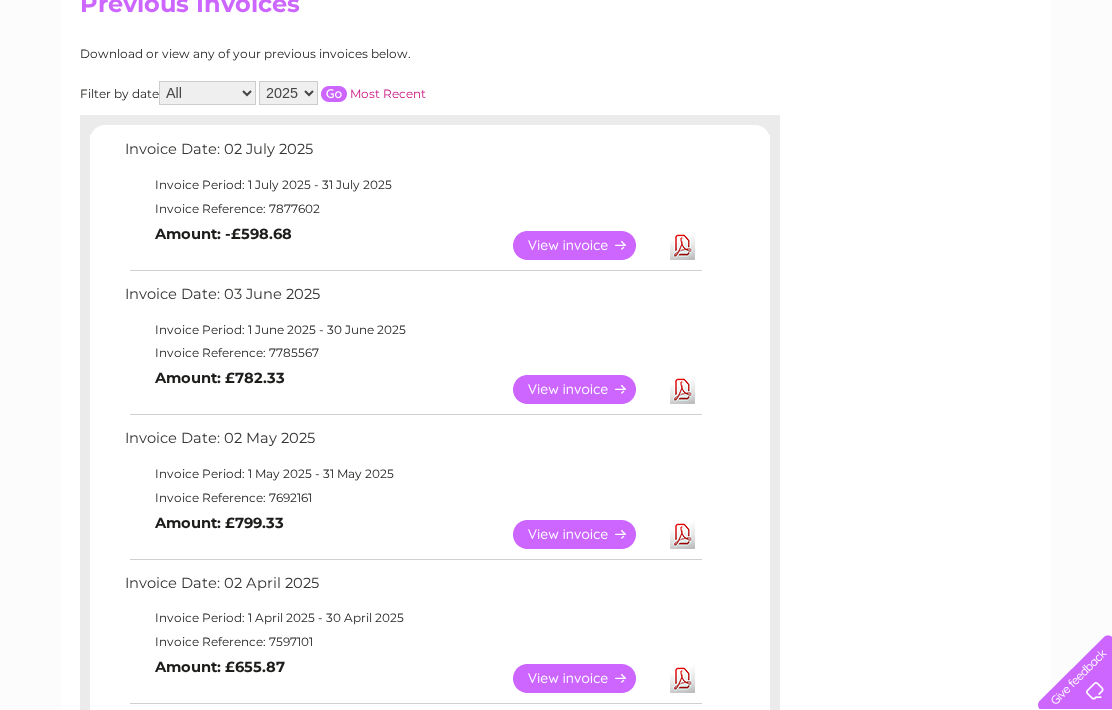 scroll, scrollTop: 0, scrollLeft: 0, axis: both 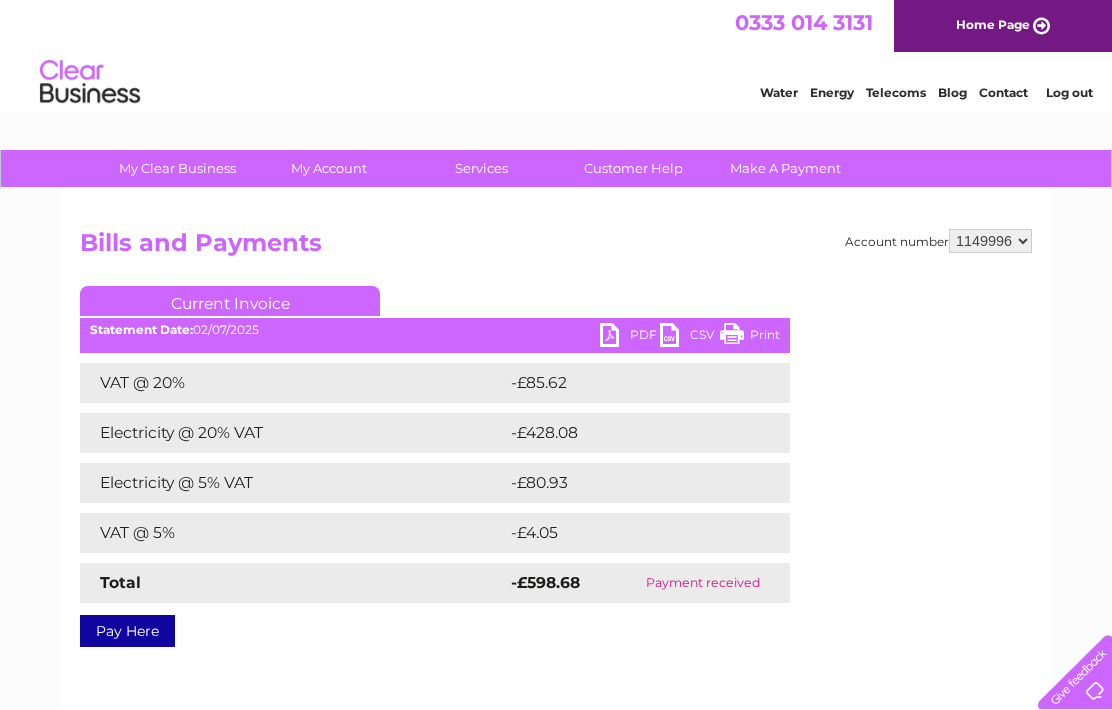 click on "PDF" at bounding box center (630, 337) 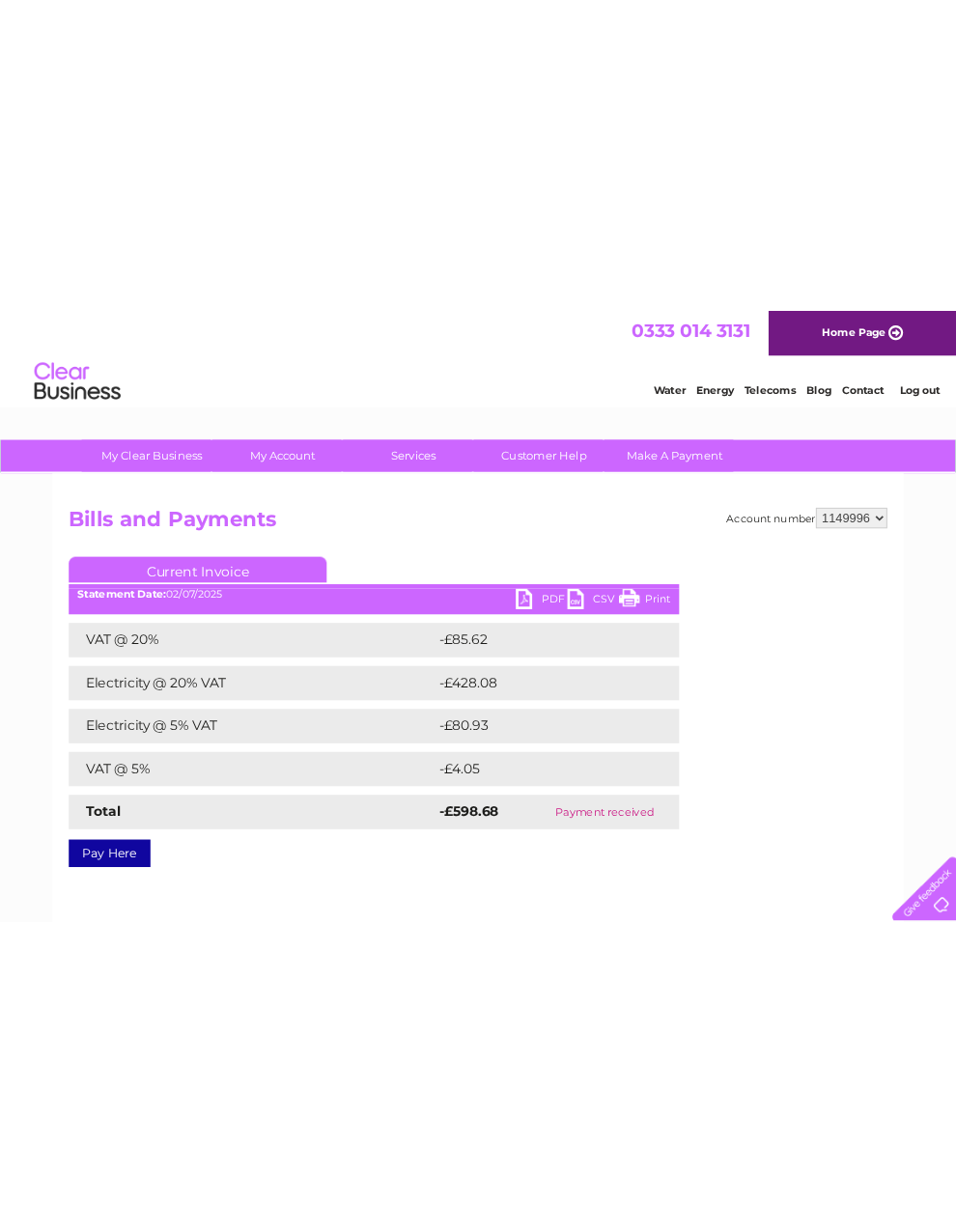 scroll, scrollTop: 0, scrollLeft: 64, axis: horizontal 